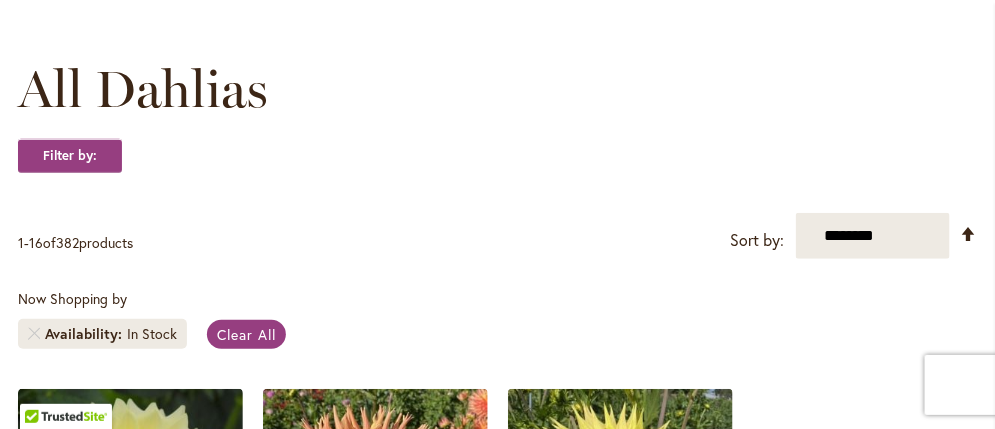 scroll, scrollTop: 299, scrollLeft: 0, axis: vertical 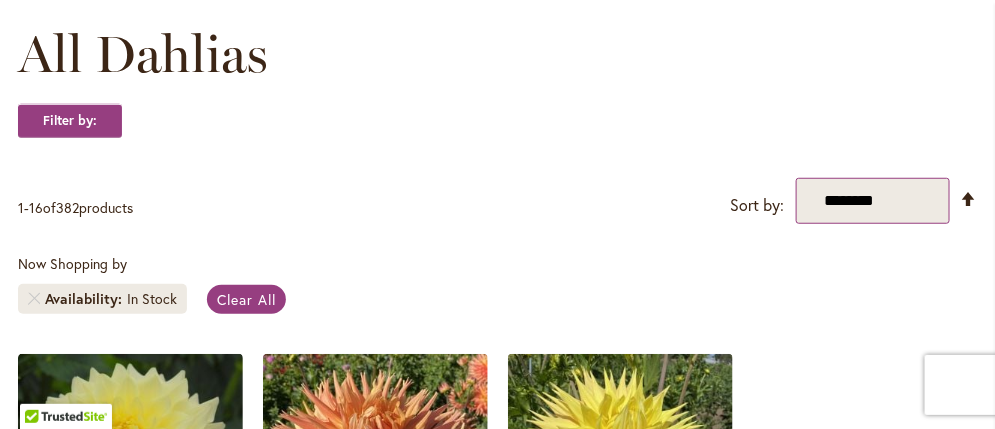 click on "**********" at bounding box center [873, 201] 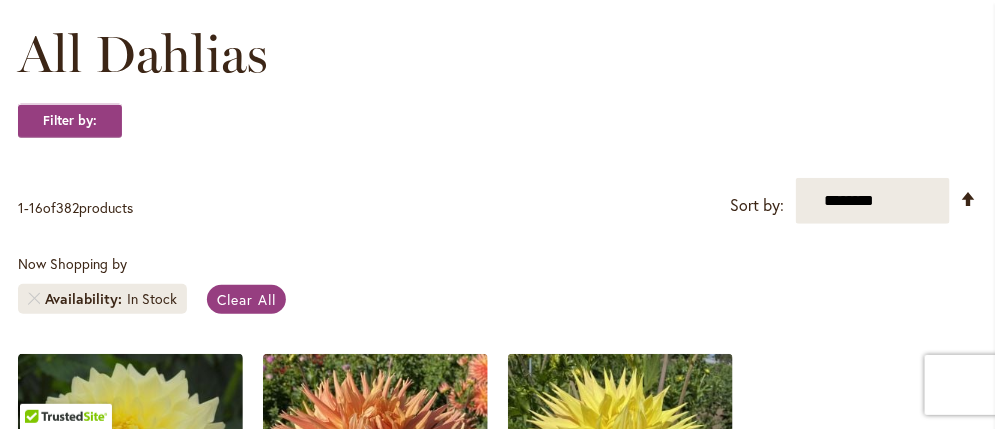 select on "****" 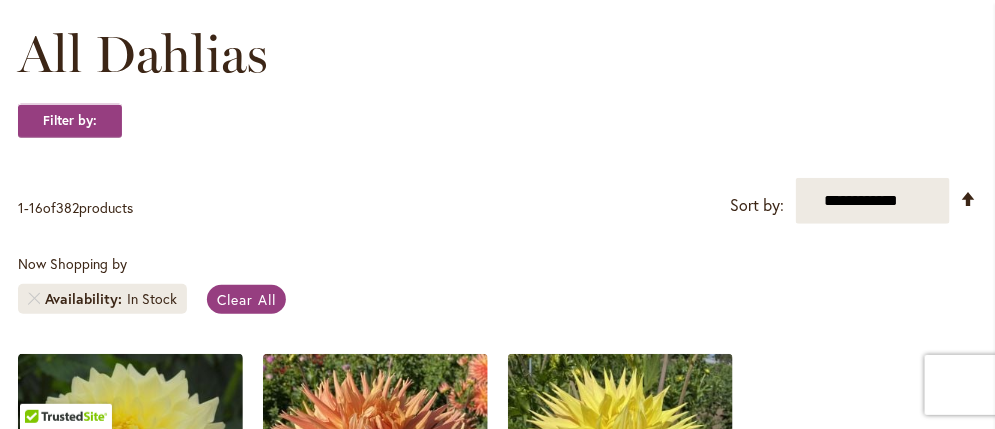 click on "**********" at bounding box center (873, 201) 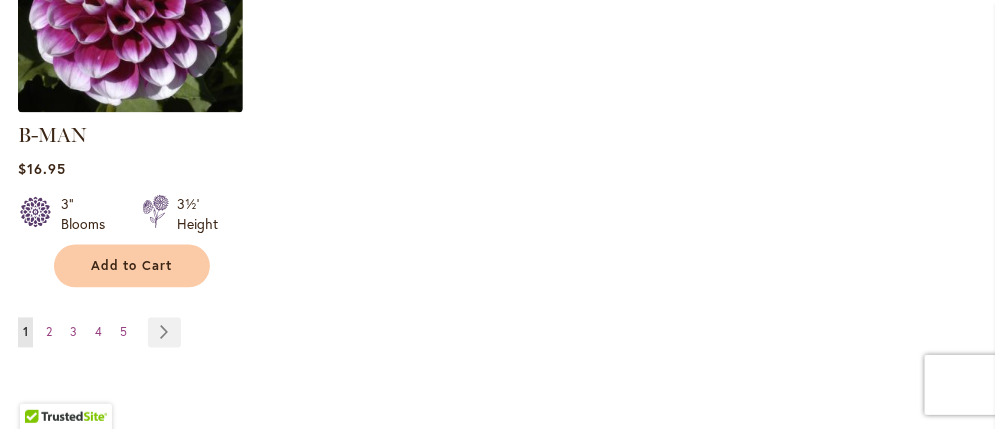 scroll, scrollTop: 3023, scrollLeft: 0, axis: vertical 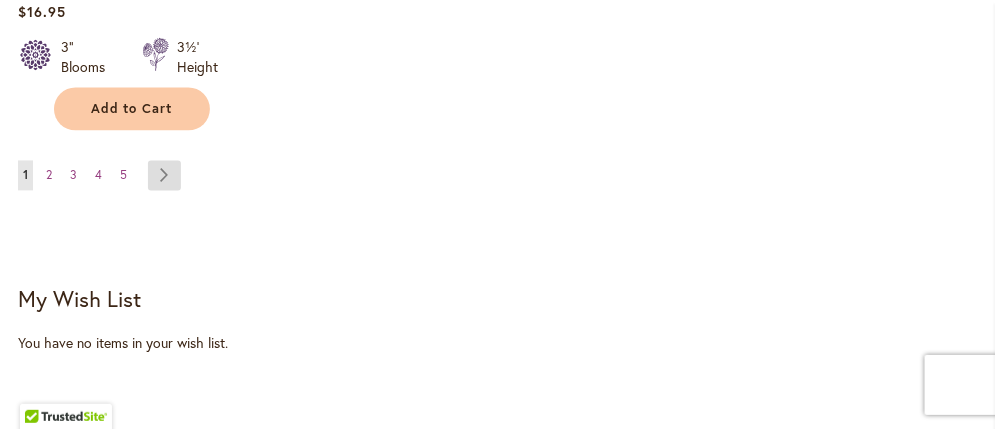 click on "Page
Next" at bounding box center (164, 175) 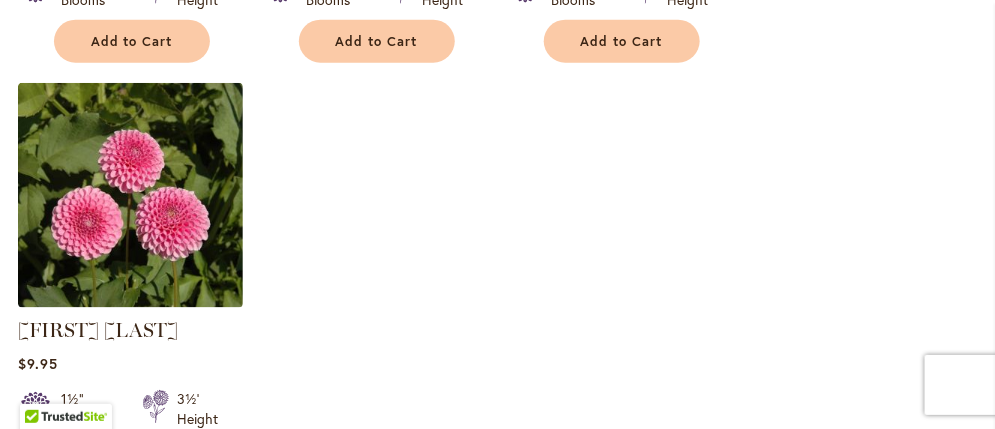 scroll, scrollTop: 2900, scrollLeft: 0, axis: vertical 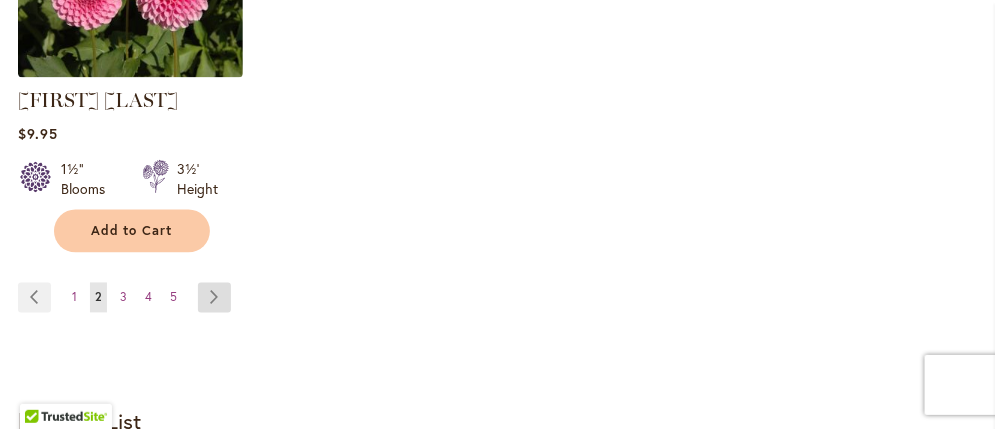 click on "Page
Next" at bounding box center [214, 298] 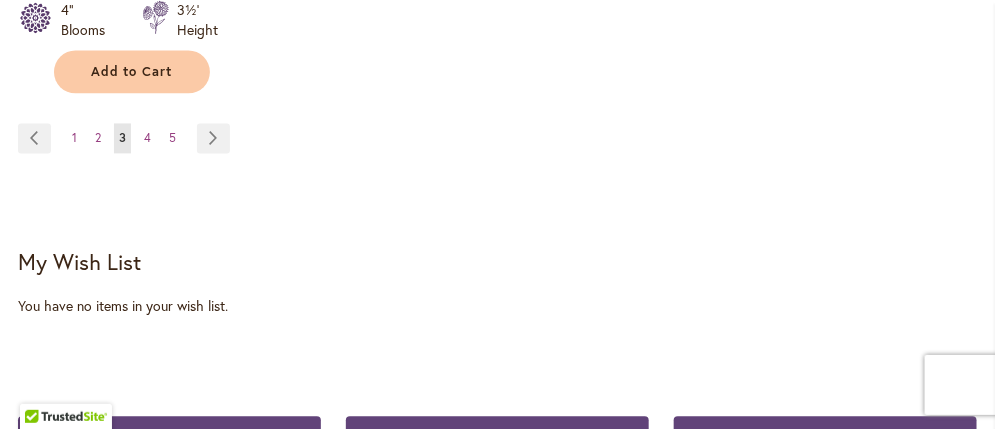 scroll, scrollTop: 3099, scrollLeft: 0, axis: vertical 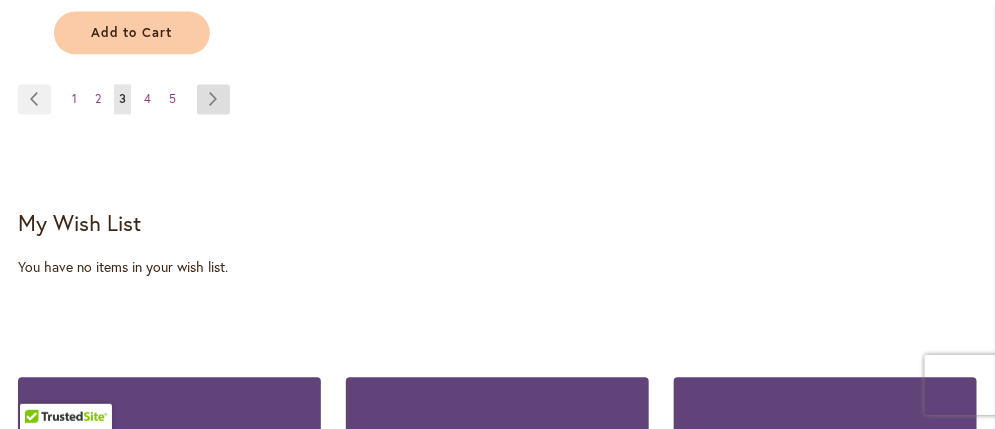click on "Page
Next" at bounding box center (213, 99) 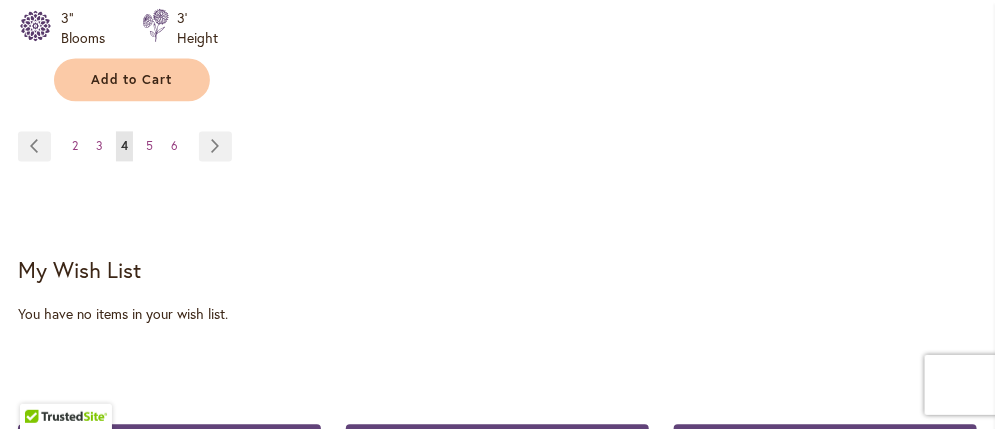 scroll, scrollTop: 3099, scrollLeft: 0, axis: vertical 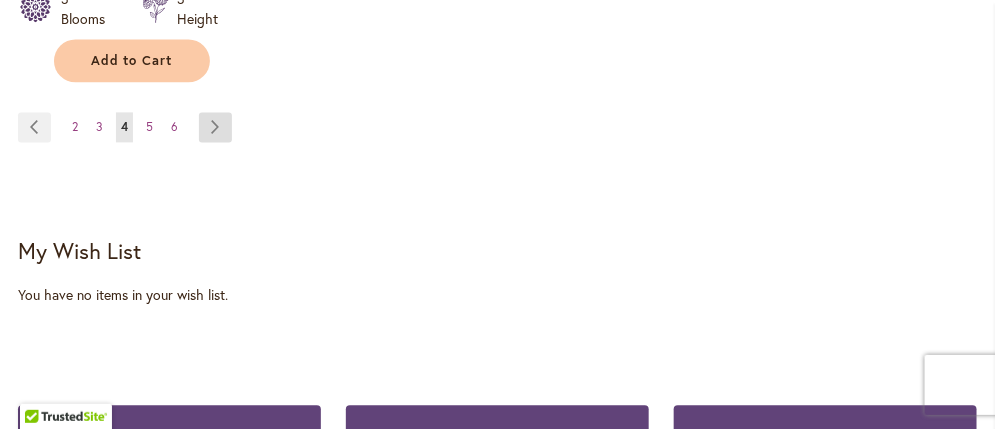 click on "Page
Next" at bounding box center [215, 127] 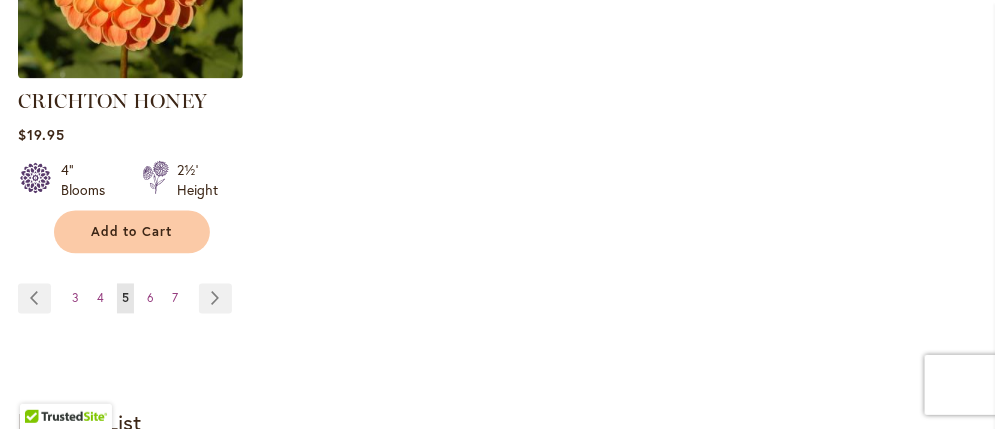 scroll, scrollTop: 2900, scrollLeft: 0, axis: vertical 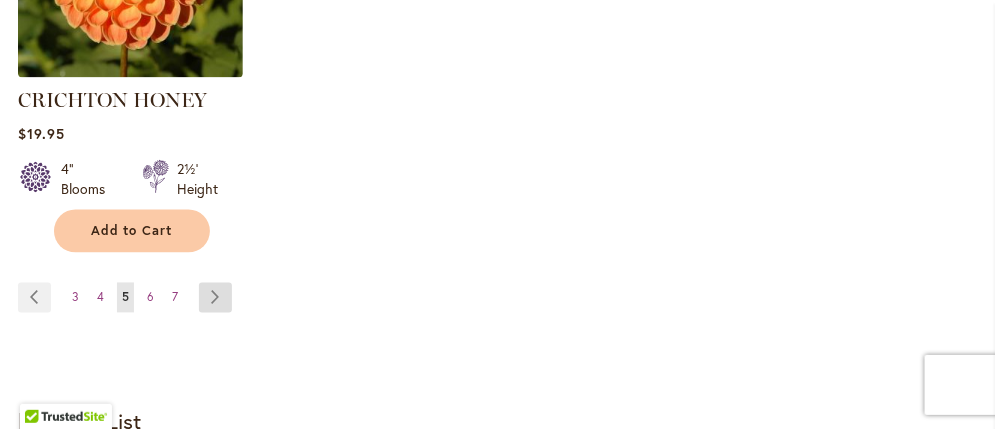 click on "Page
Next" at bounding box center [215, 298] 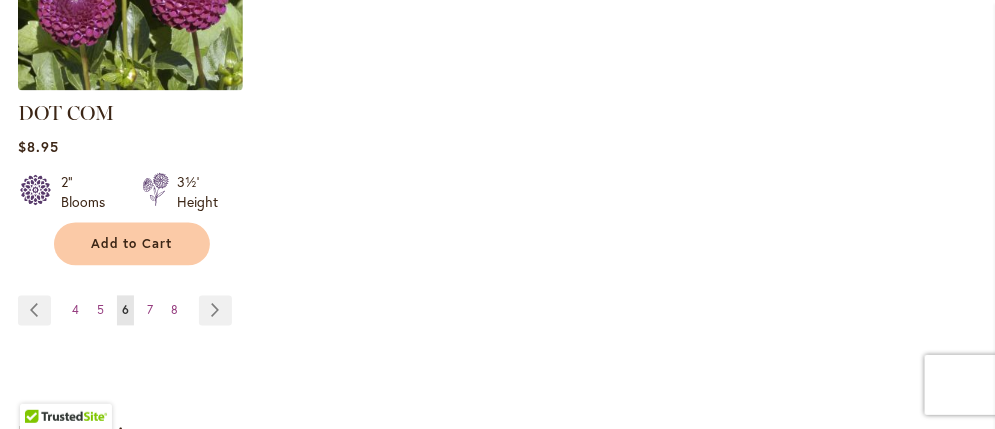 scroll, scrollTop: 3099, scrollLeft: 0, axis: vertical 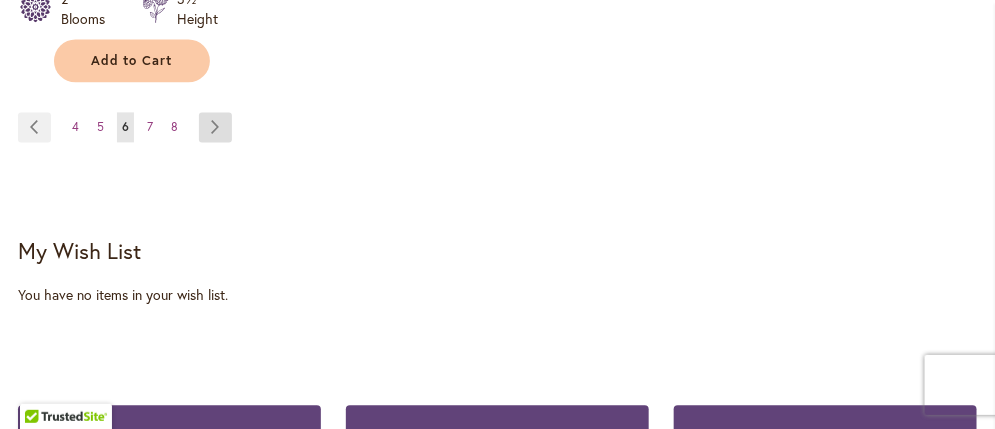 click on "Page
Next" at bounding box center [215, 127] 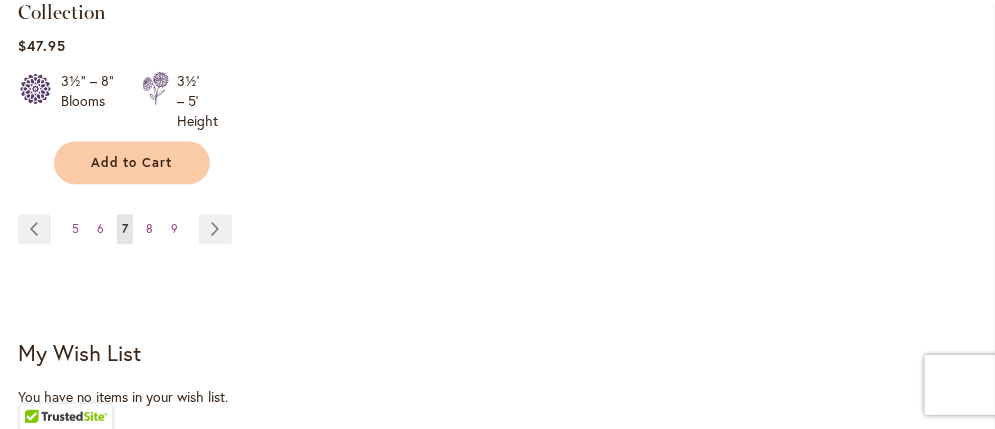 scroll, scrollTop: 3037, scrollLeft: 0, axis: vertical 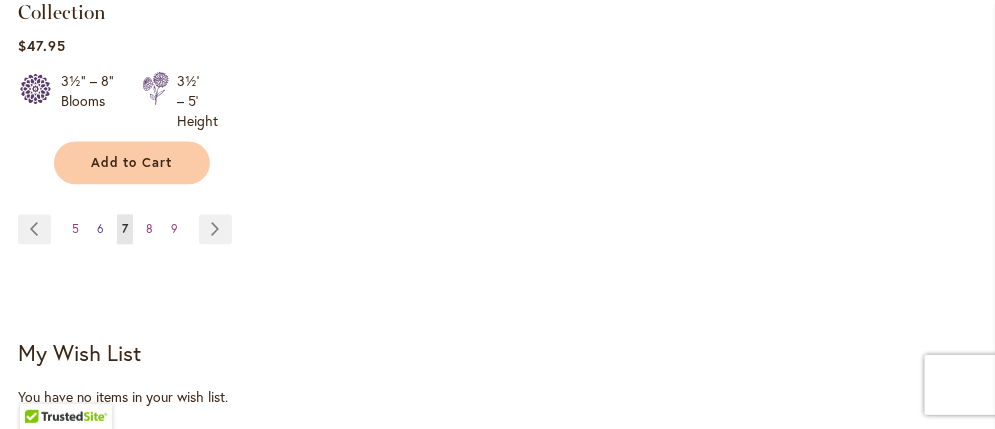 click on "6" at bounding box center [100, 228] 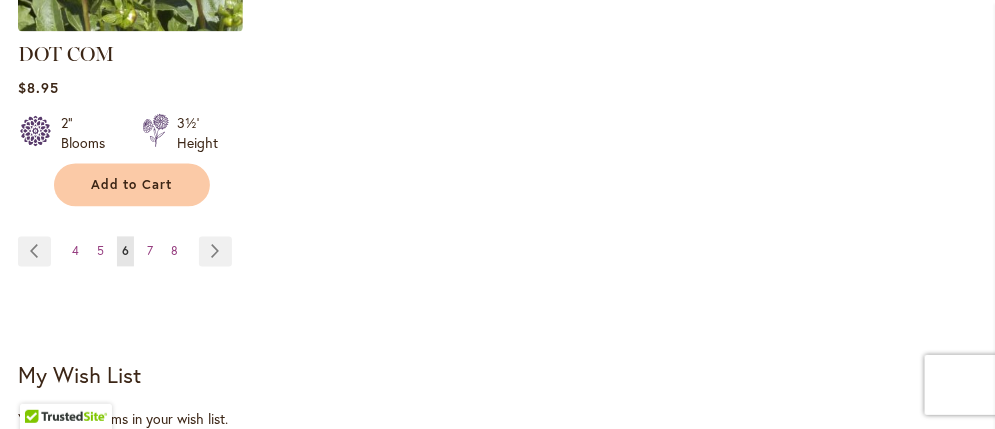 scroll, scrollTop: 3000, scrollLeft: 0, axis: vertical 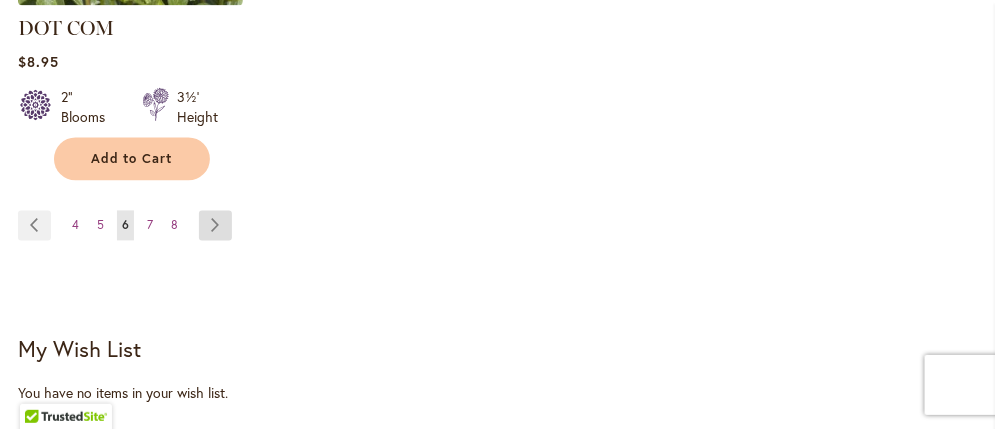 click on "Page
Next" at bounding box center (215, 226) 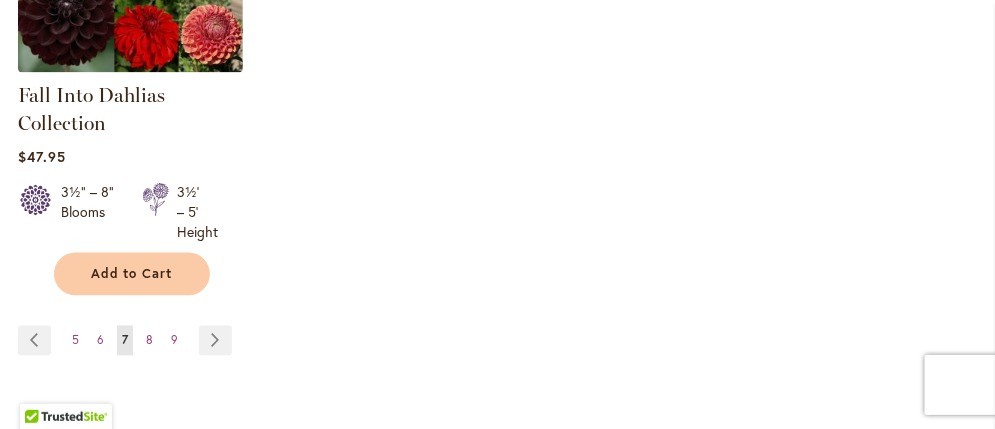 scroll, scrollTop: 3037, scrollLeft: 0, axis: vertical 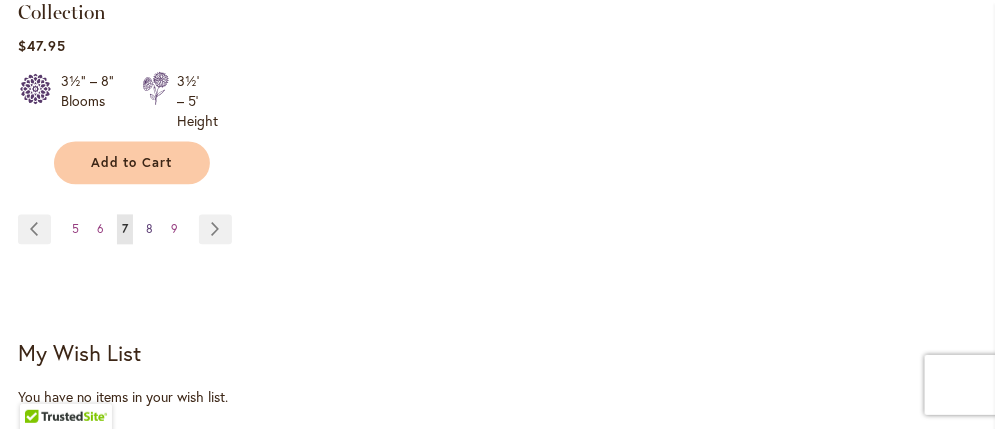 click on "8" at bounding box center [149, 228] 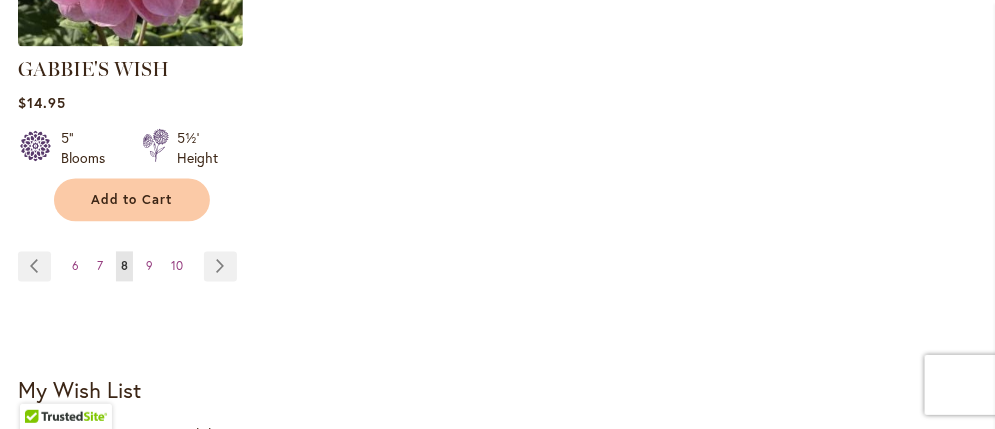 scroll, scrollTop: 3000, scrollLeft: 0, axis: vertical 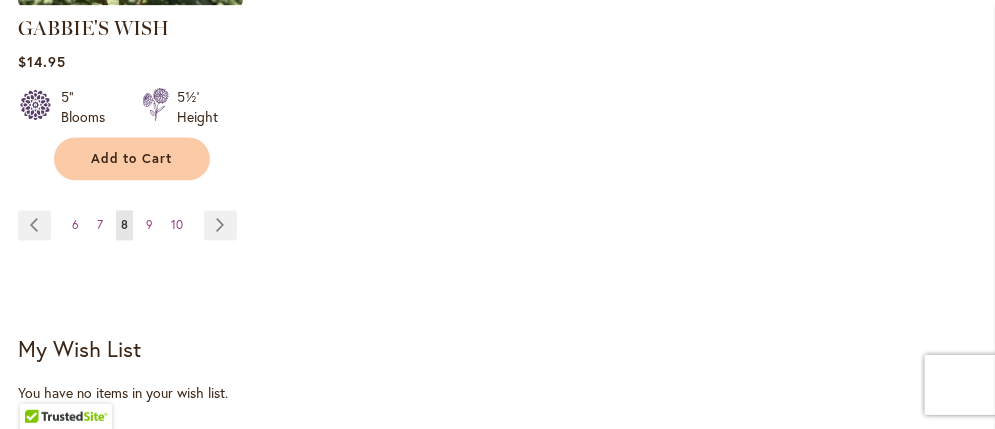 click on "9" at bounding box center [149, 225] 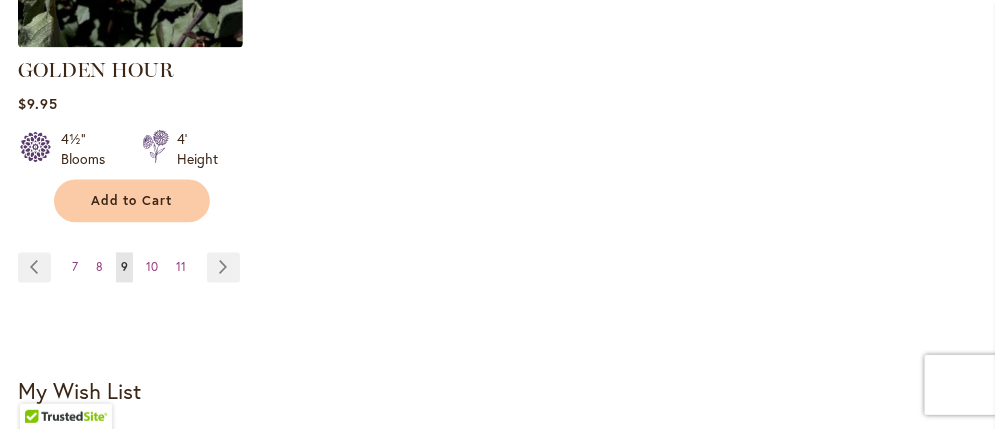 scroll, scrollTop: 3000, scrollLeft: 0, axis: vertical 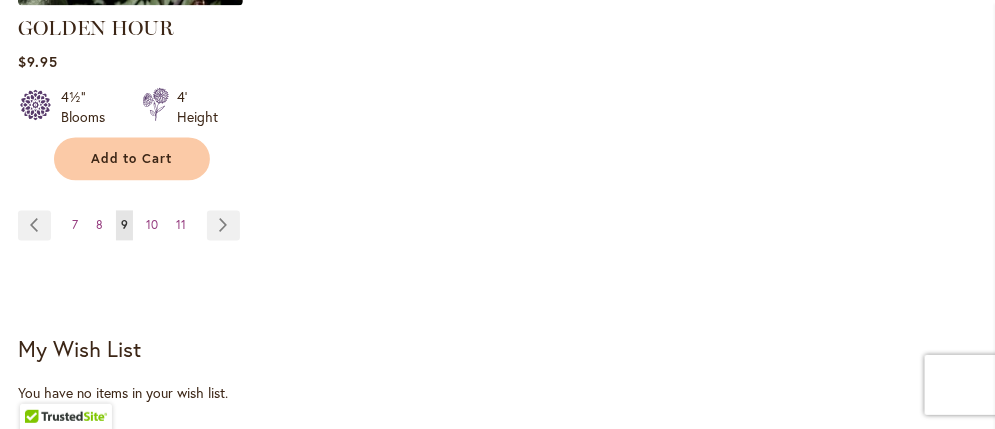 click on "10" at bounding box center (152, 225) 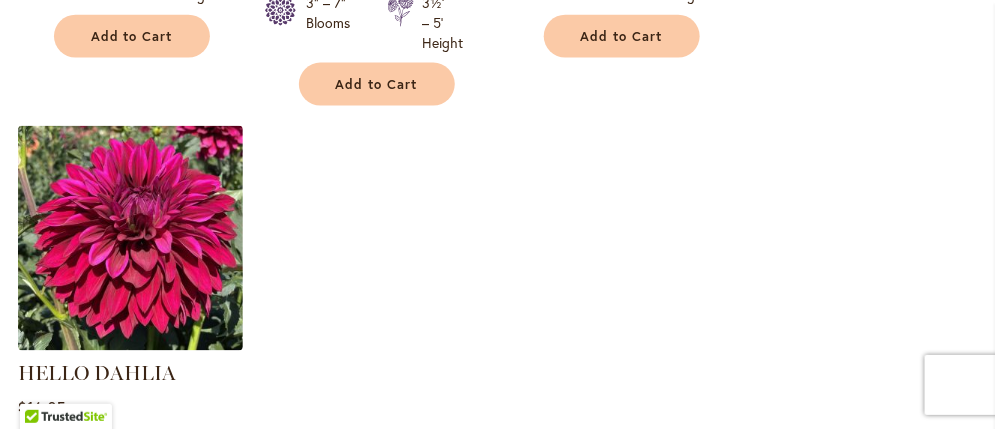 scroll, scrollTop: 2900, scrollLeft: 0, axis: vertical 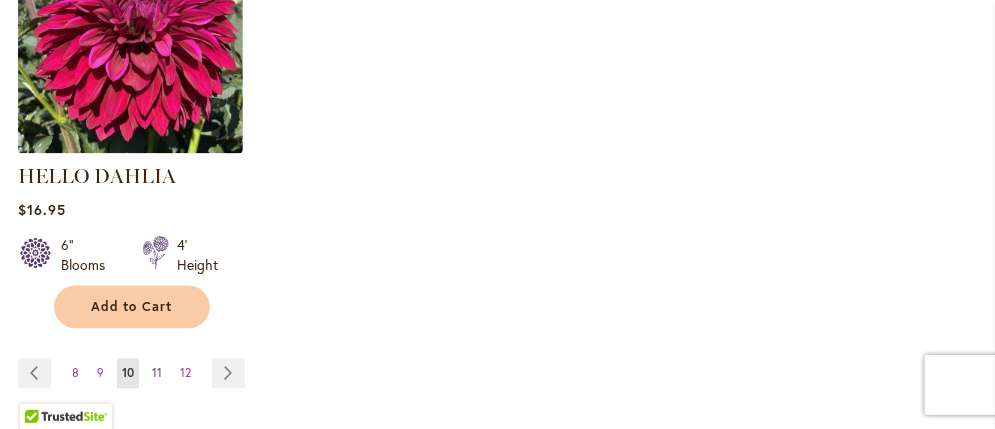 click on "11" at bounding box center (157, 373) 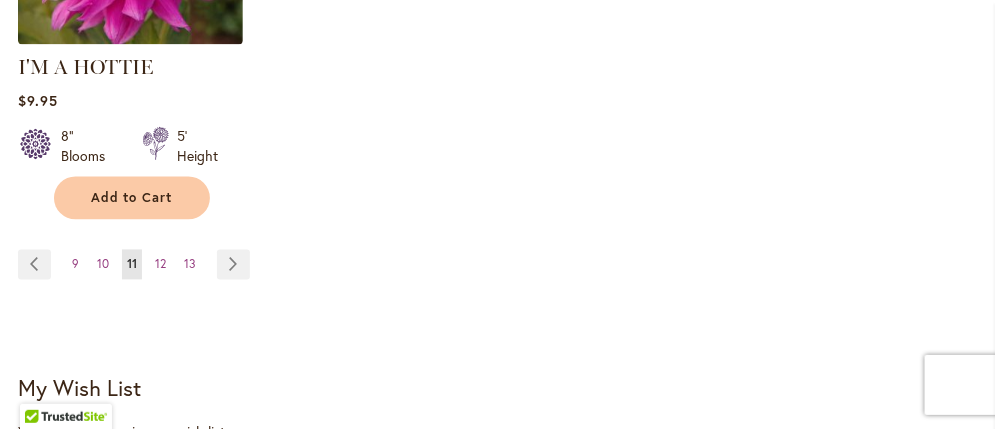 scroll, scrollTop: 3000, scrollLeft: 0, axis: vertical 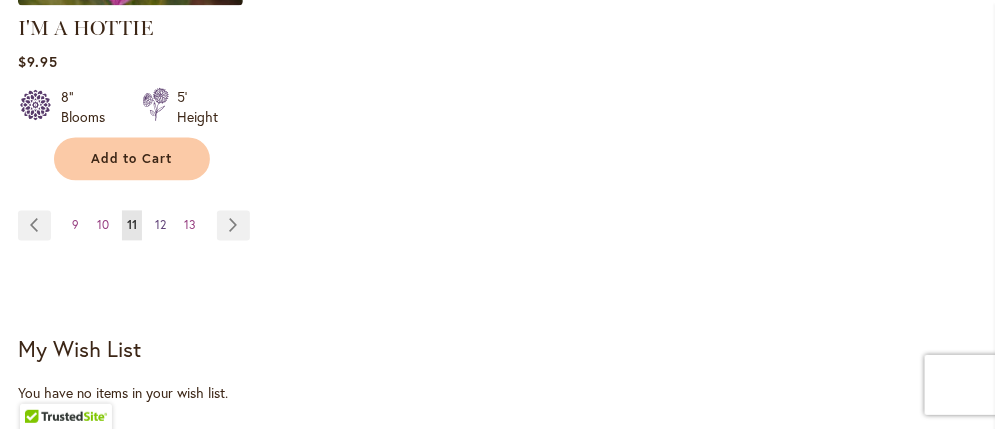 click on "12" at bounding box center [160, 225] 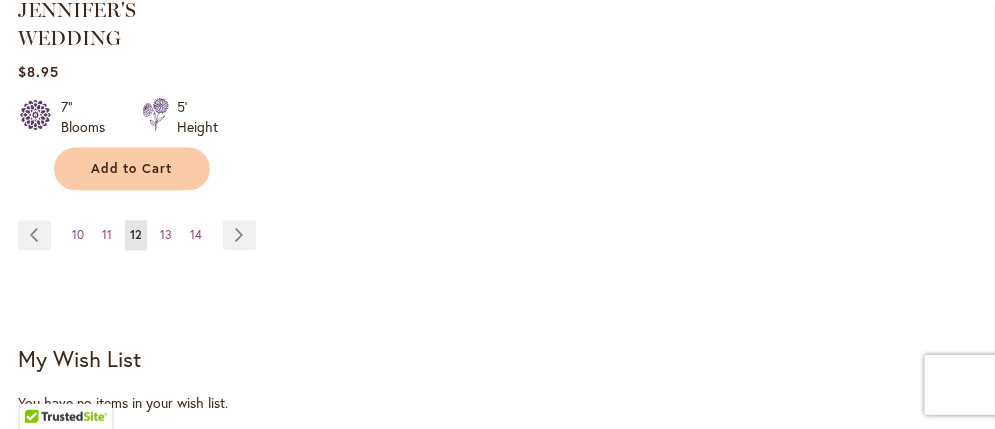 scroll, scrollTop: 3099, scrollLeft: 0, axis: vertical 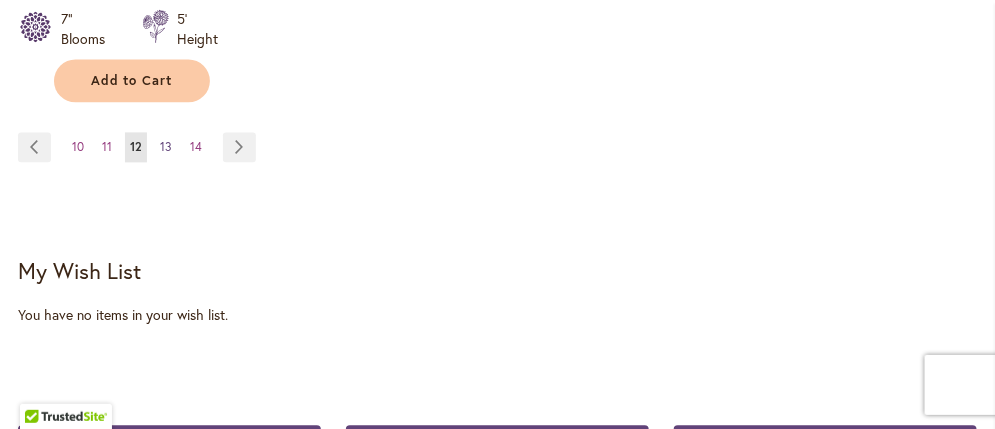 click on "13" at bounding box center [166, 146] 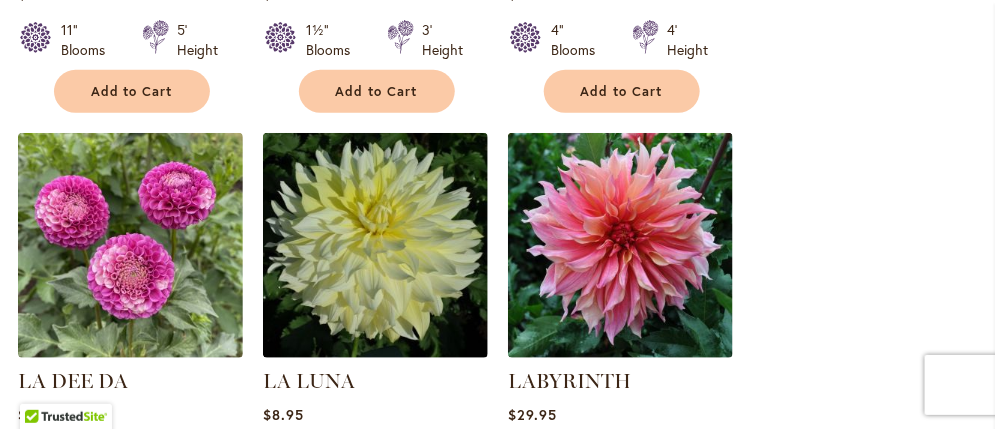 scroll, scrollTop: 2299, scrollLeft: 0, axis: vertical 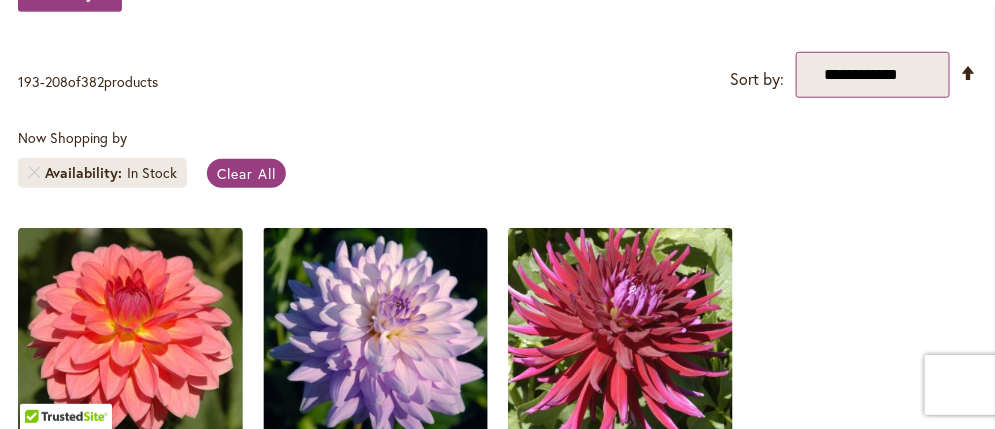 click on "**********" at bounding box center [873, 75] 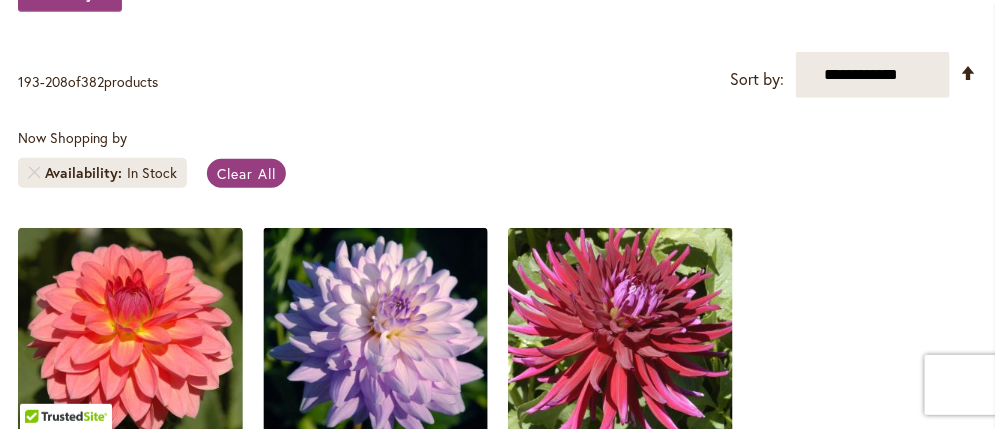click on "Now Shopping by
Availability
In Stock
Clear All" at bounding box center (497, 163) 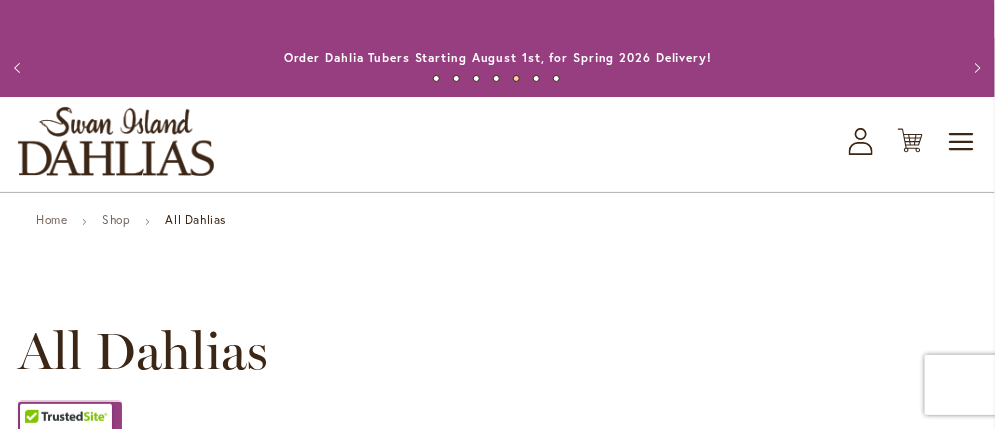 scroll, scrollTop: 0, scrollLeft: 0, axis: both 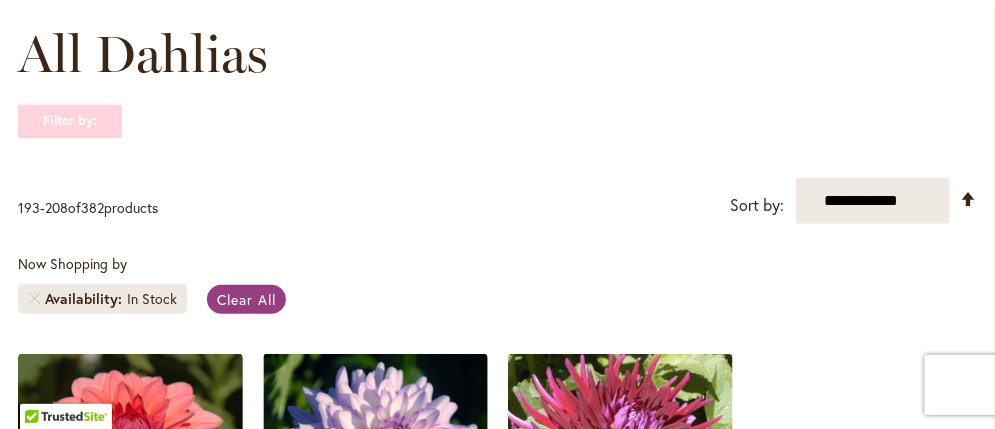 click on "Filter by:" at bounding box center [70, 121] 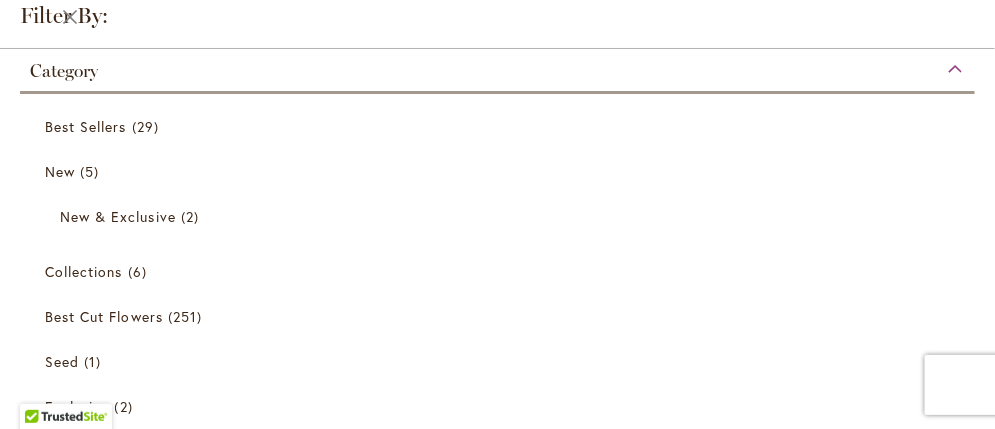 scroll, scrollTop: 98, scrollLeft: 0, axis: vertical 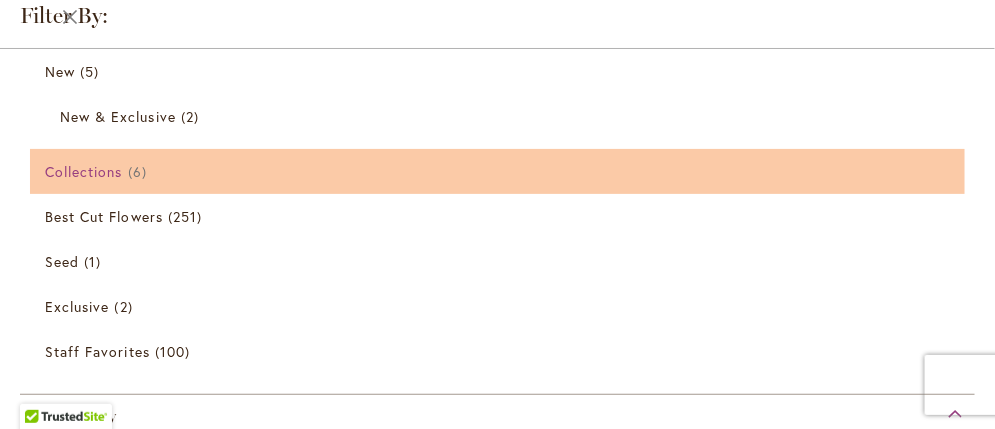 click on "Collections" at bounding box center (84, 171) 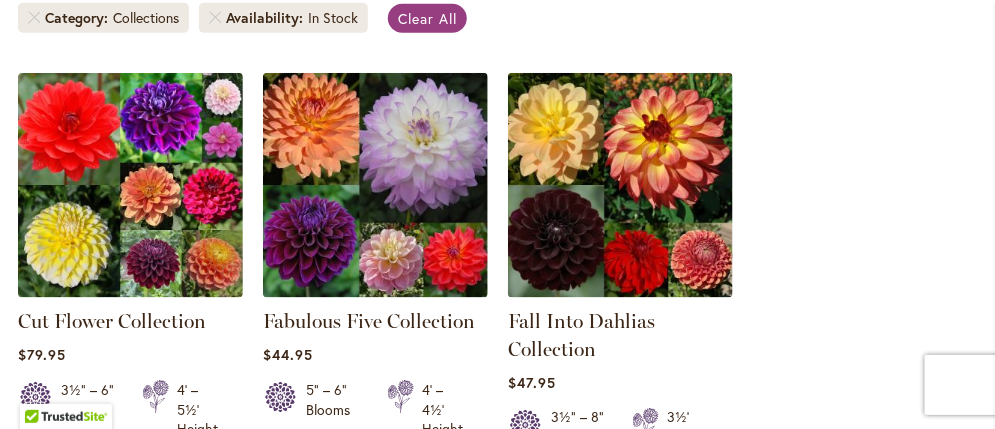 scroll, scrollTop: 600, scrollLeft: 0, axis: vertical 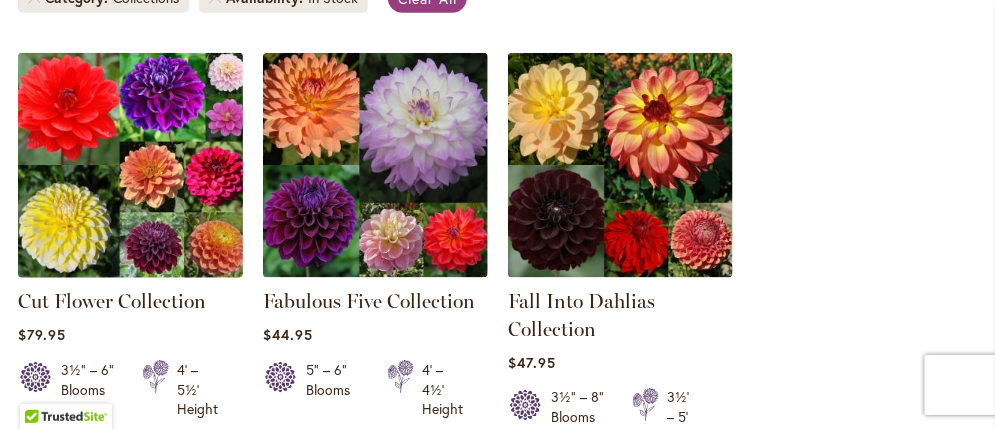 click at bounding box center (130, 165) 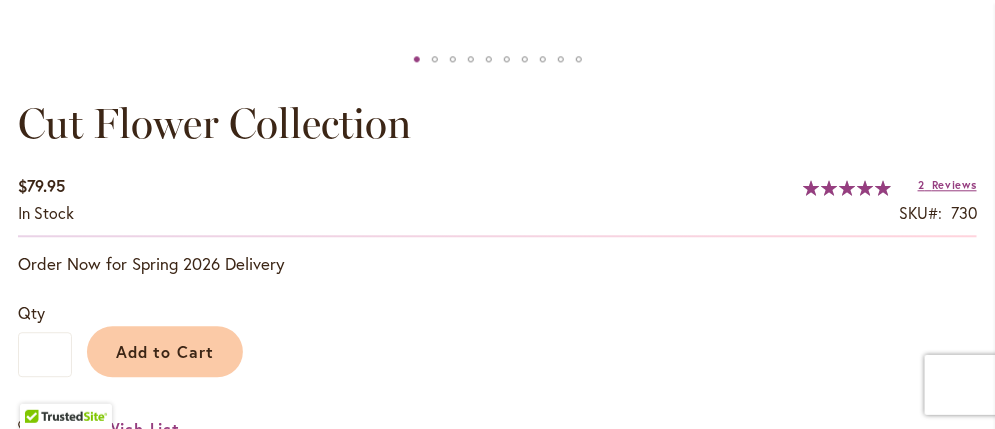 scroll, scrollTop: 1200, scrollLeft: 0, axis: vertical 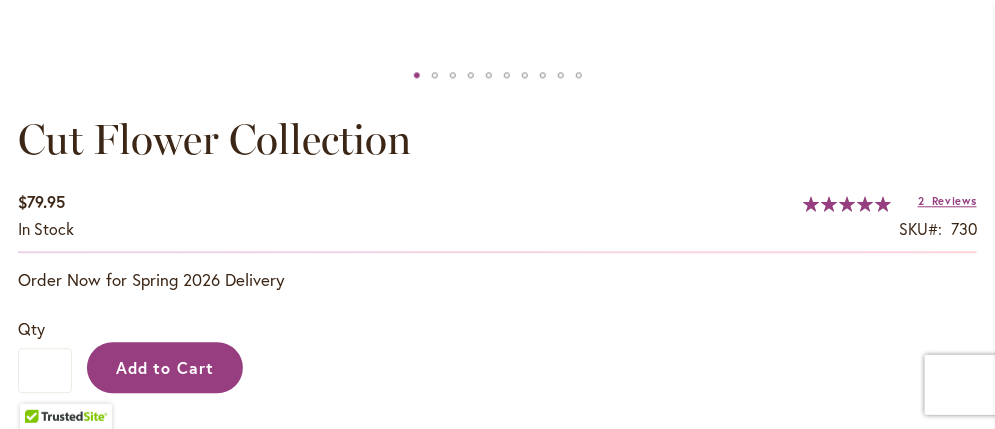 click on "Add to Cart" at bounding box center (165, 367) 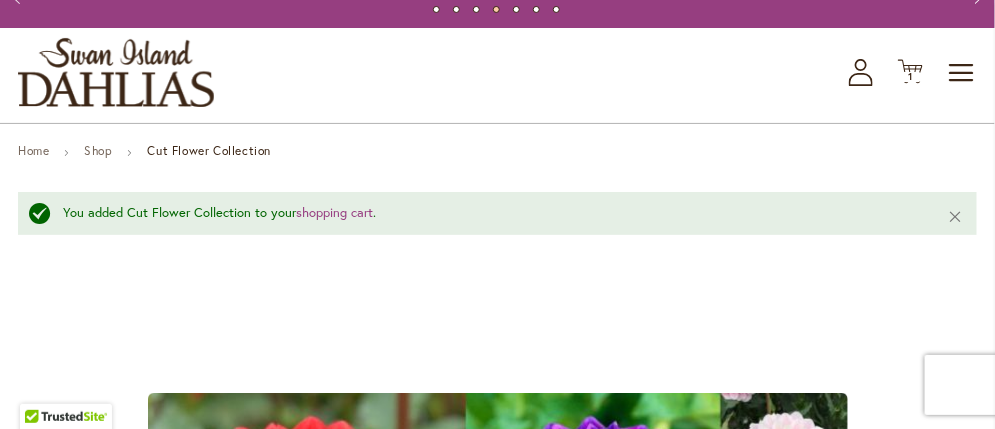 scroll, scrollTop: 0, scrollLeft: 0, axis: both 